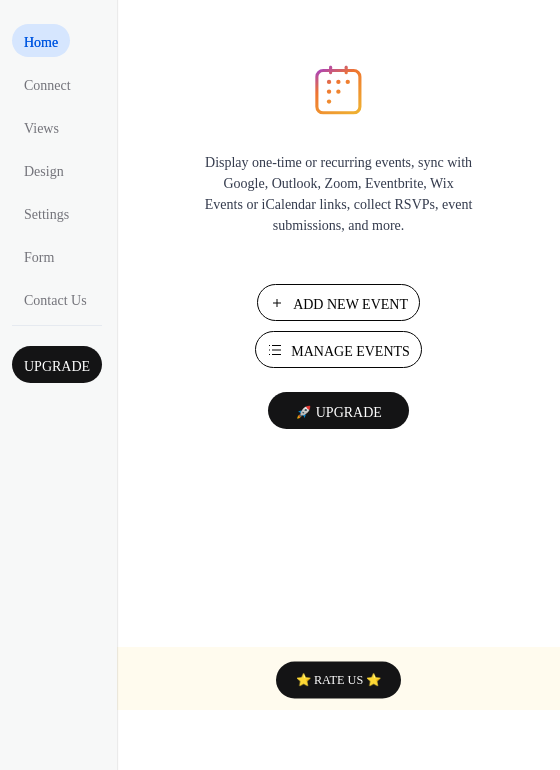 scroll, scrollTop: 0, scrollLeft: 0, axis: both 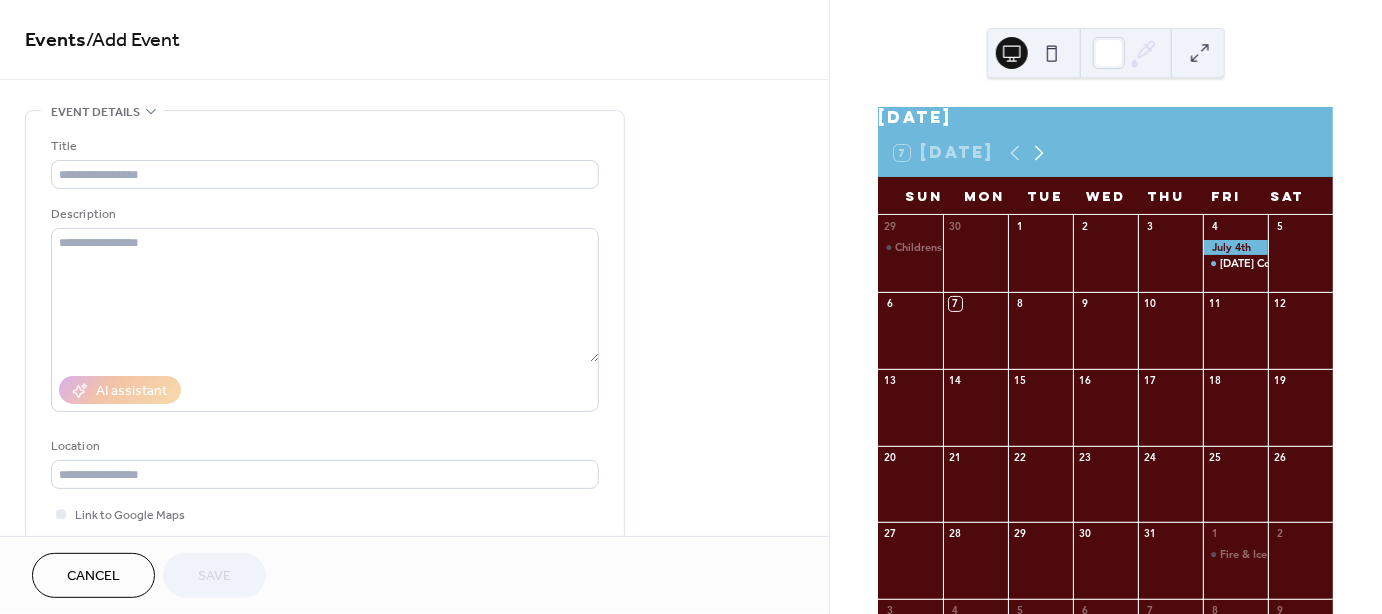 click 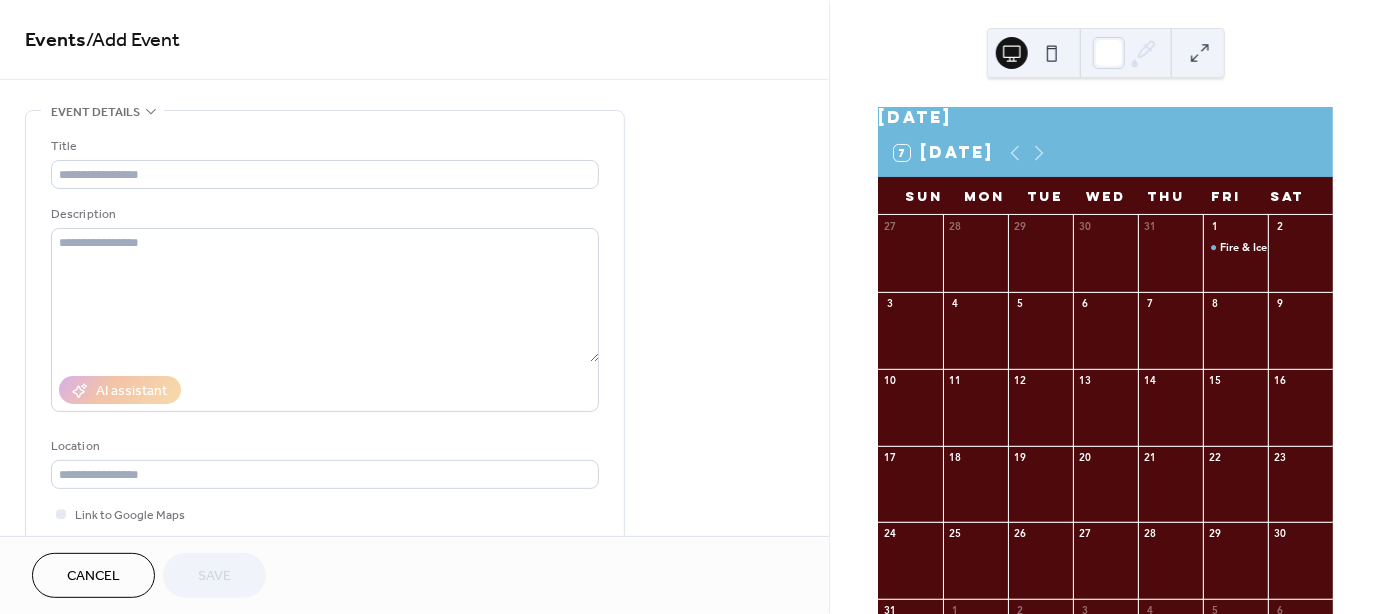 click at bounding box center [1300, 263] 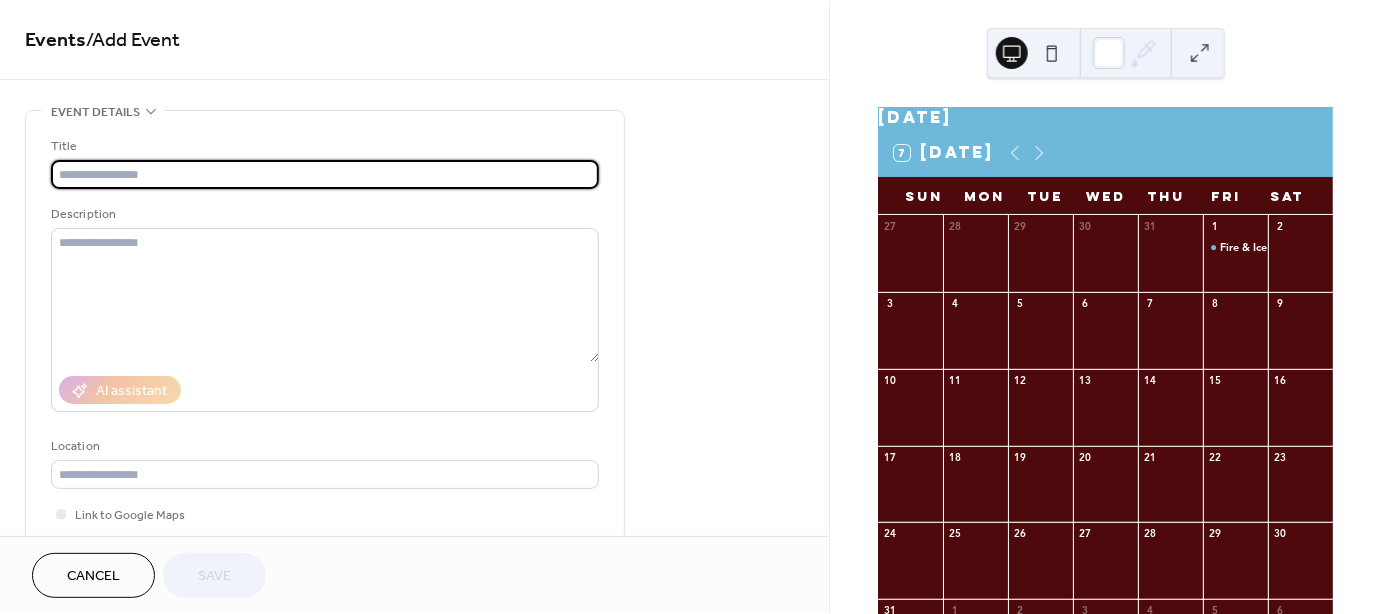 click at bounding box center [325, 174] 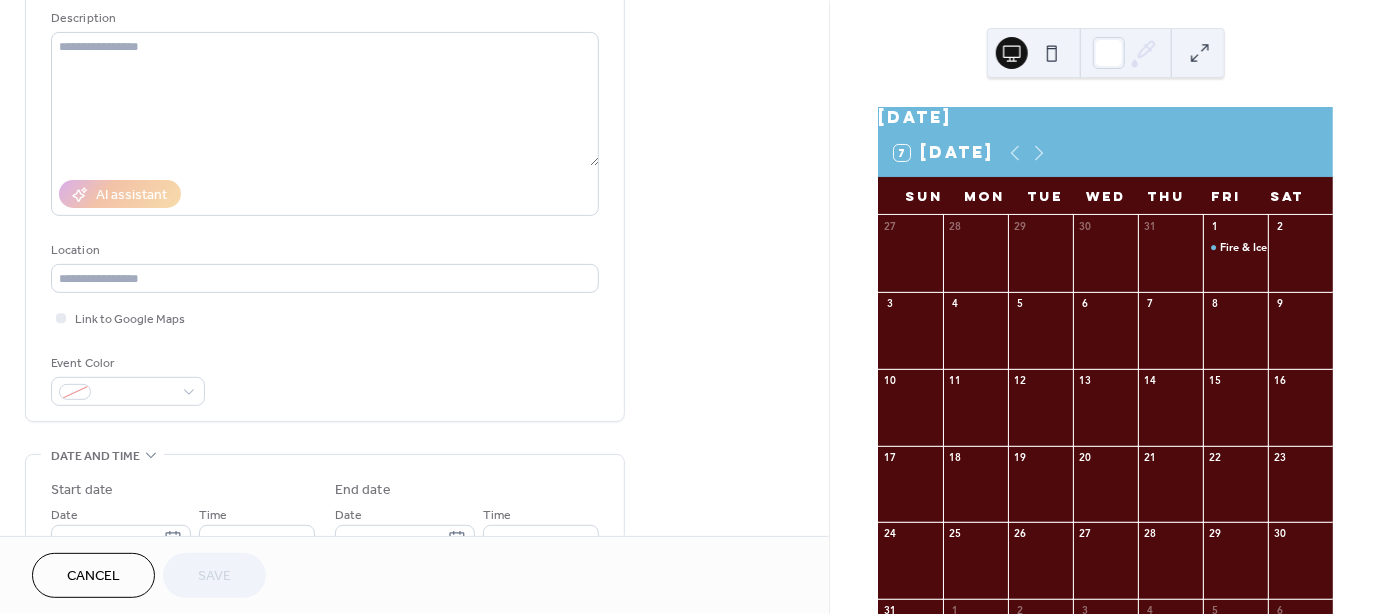 scroll, scrollTop: 62, scrollLeft: 0, axis: vertical 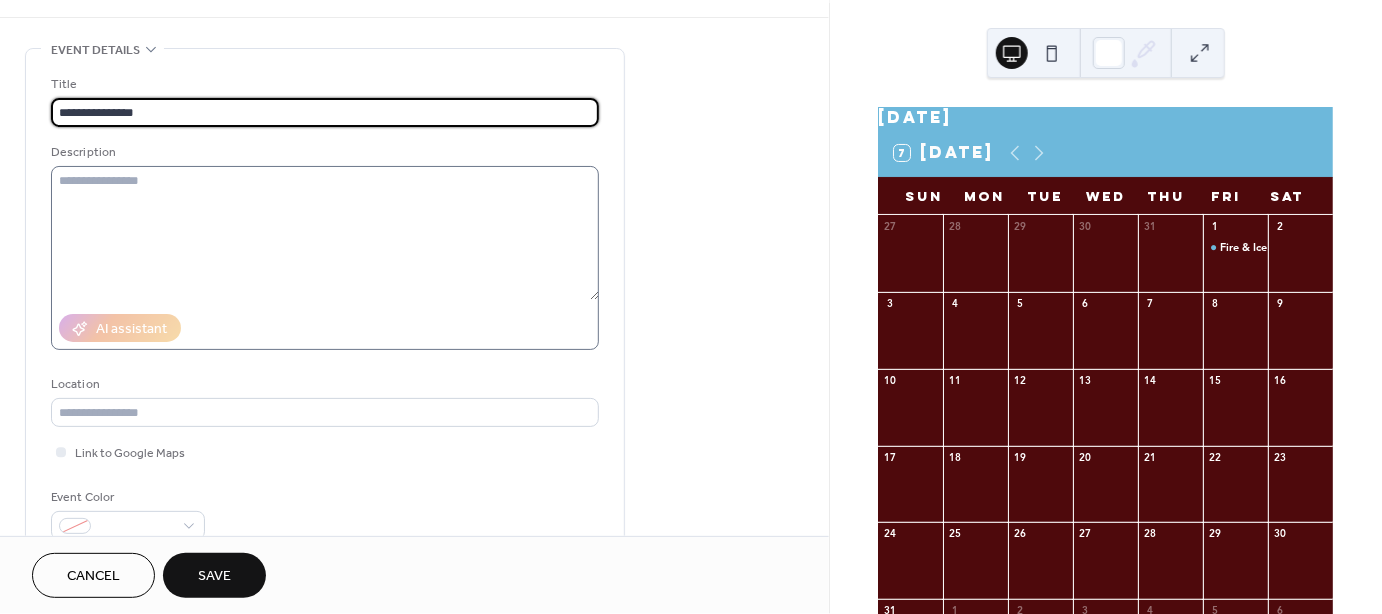 type on "**********" 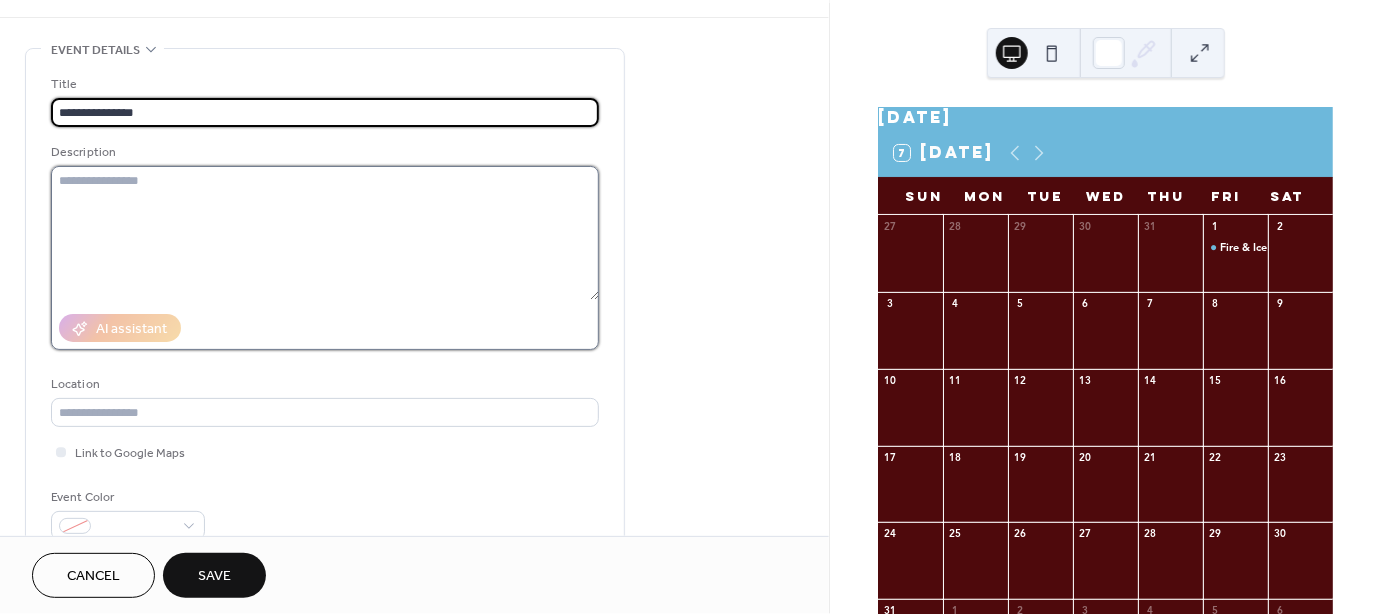 click at bounding box center [325, 233] 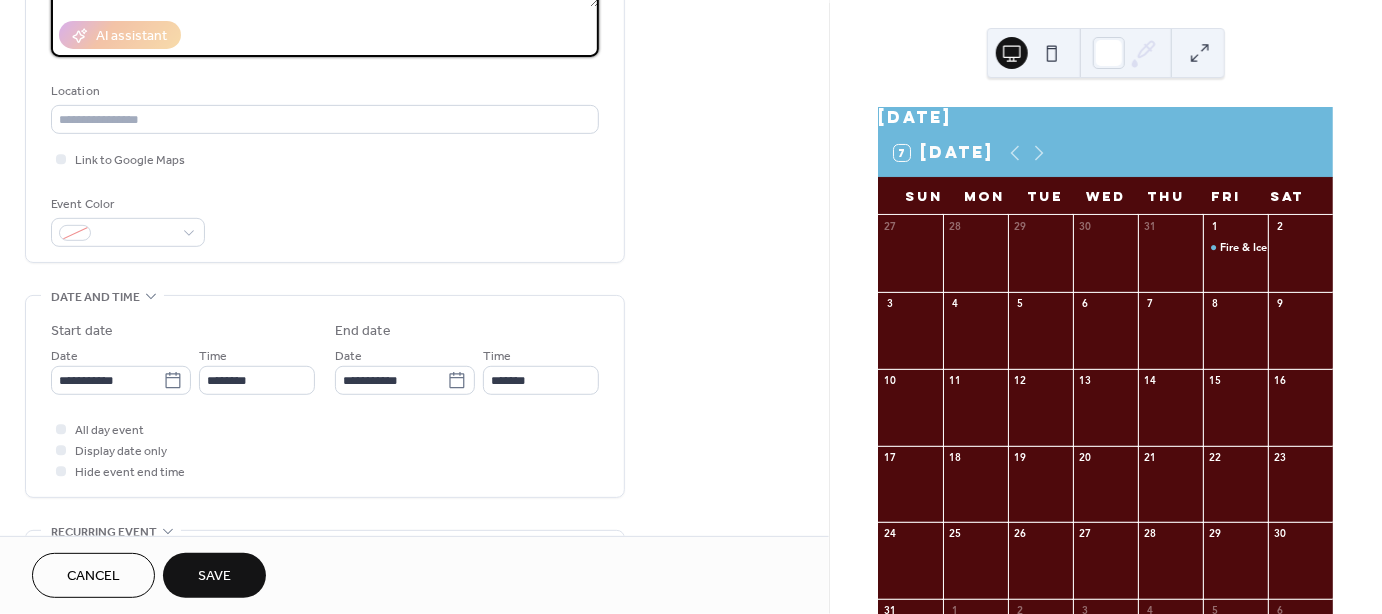 scroll, scrollTop: 374, scrollLeft: 0, axis: vertical 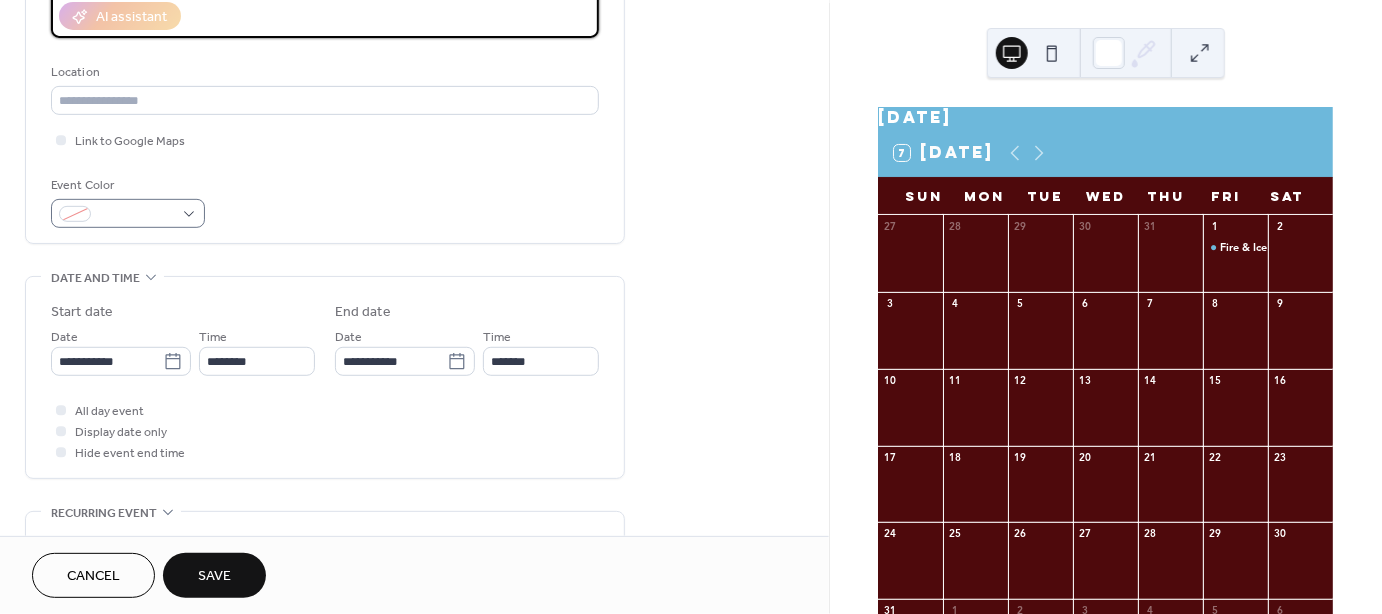 type on "**********" 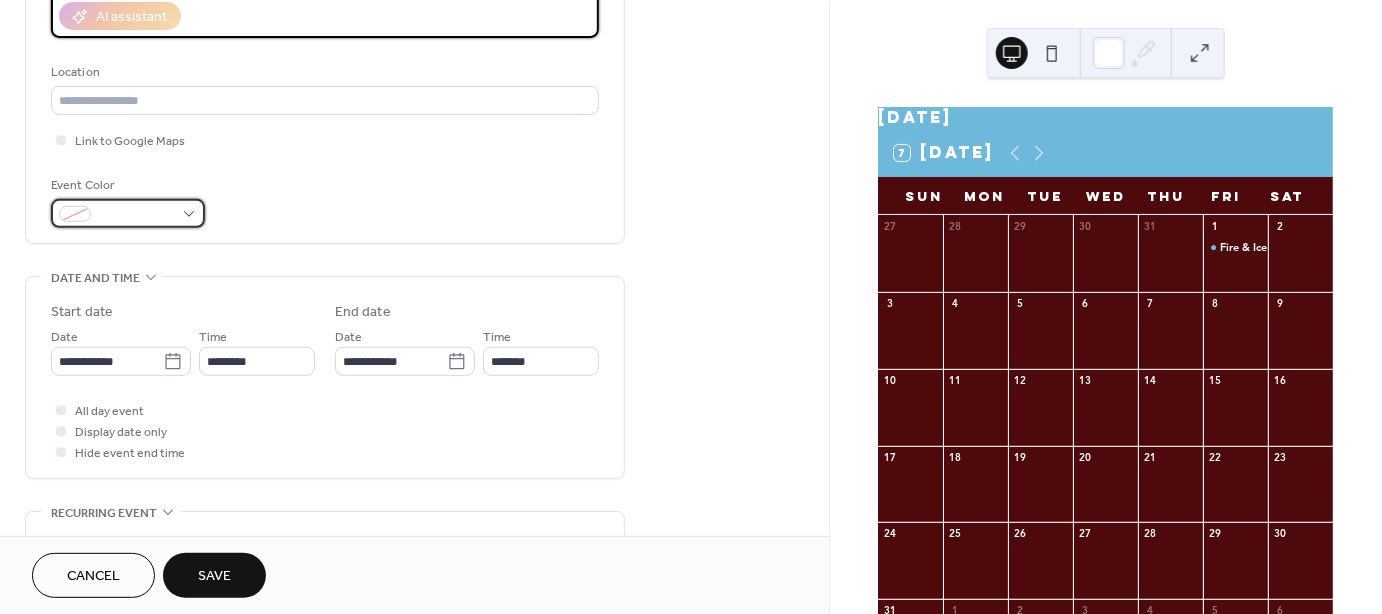 click at bounding box center [128, 213] 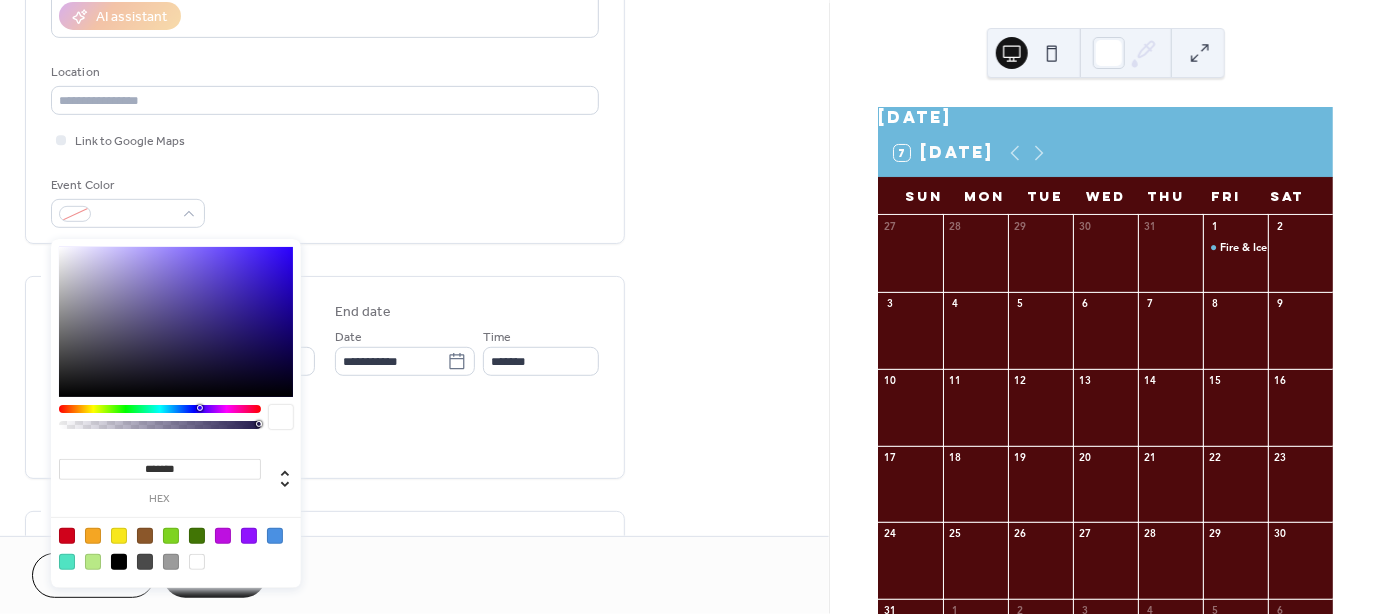 click at bounding box center [223, 536] 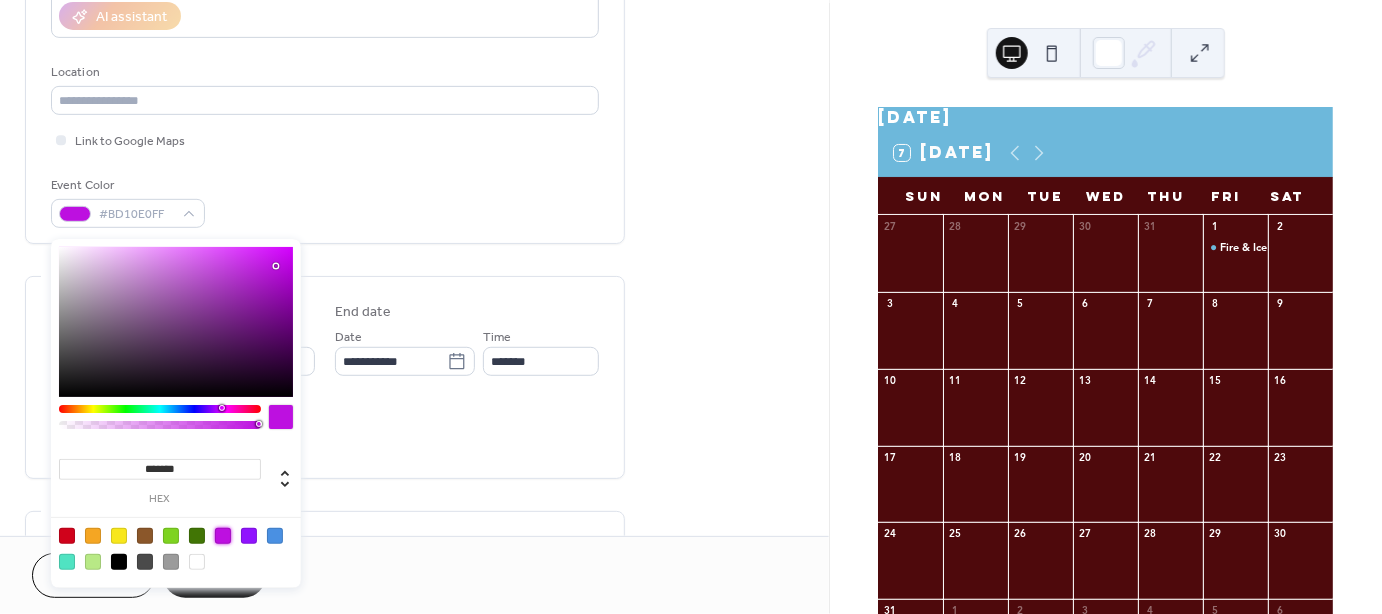type on "*******" 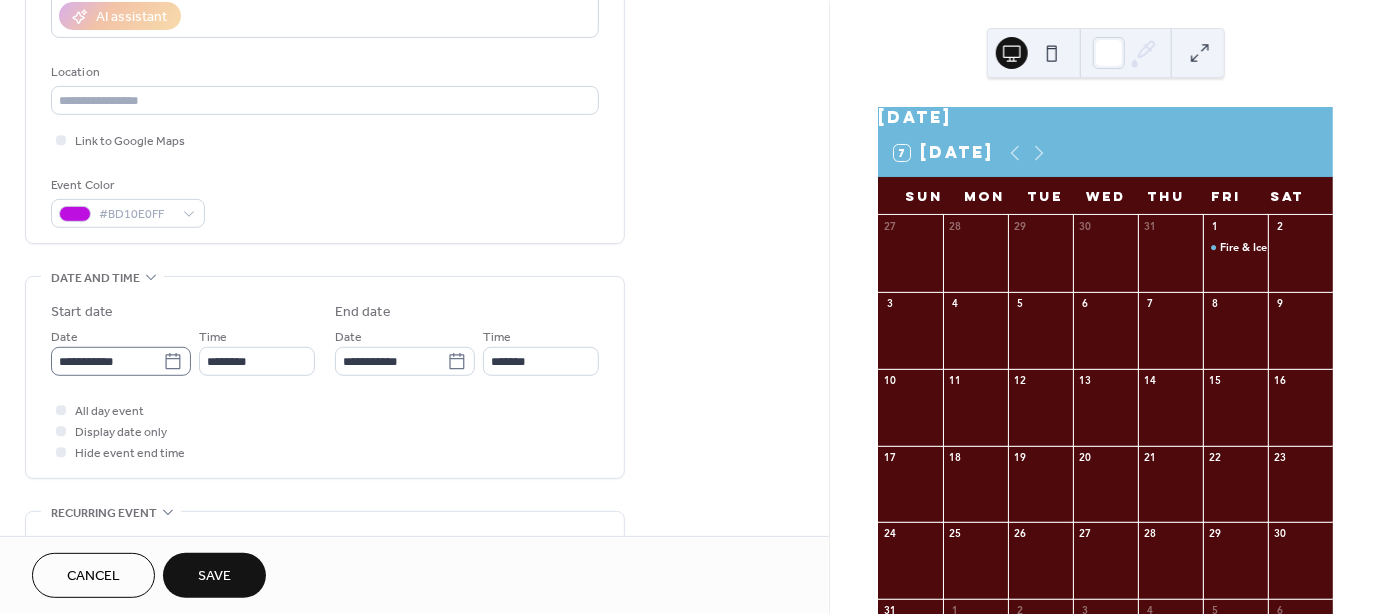 click 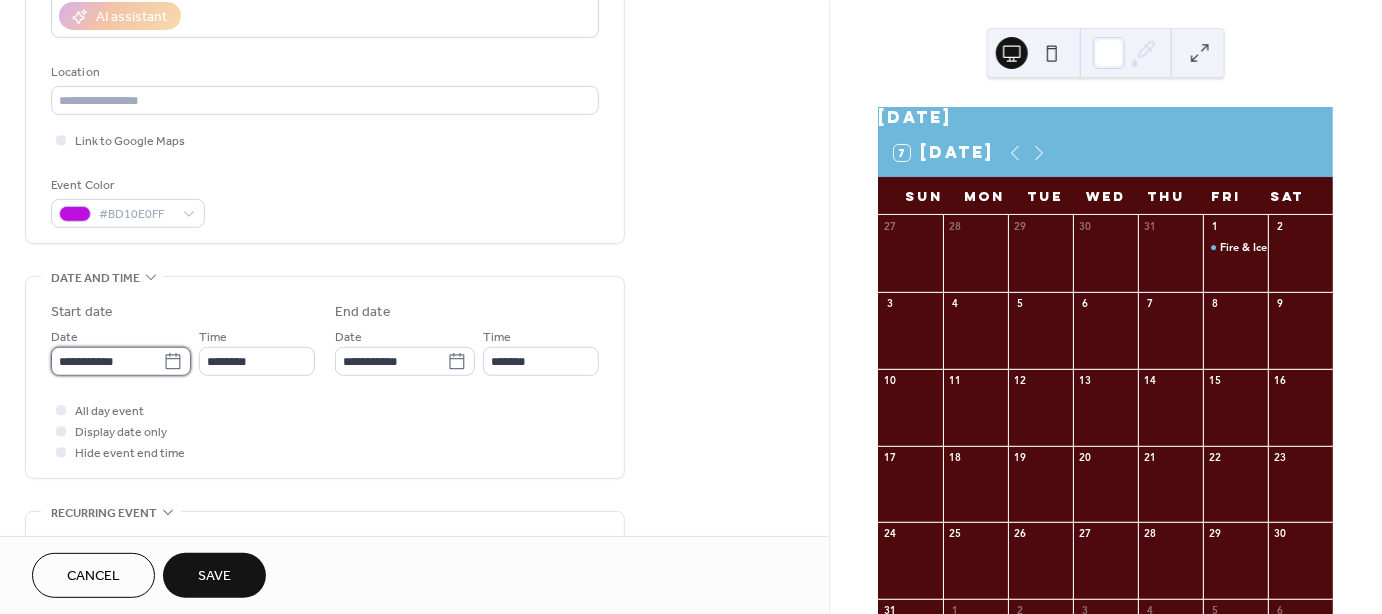 click on "**********" at bounding box center [107, 361] 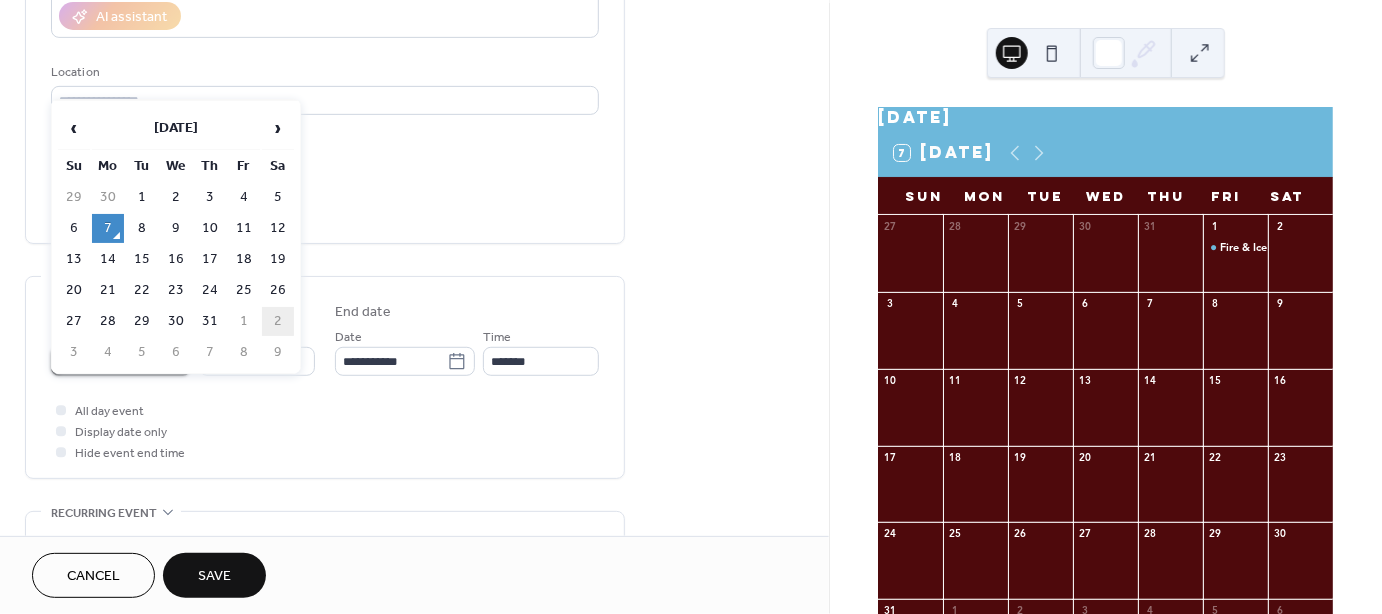click on "2" at bounding box center (278, 321) 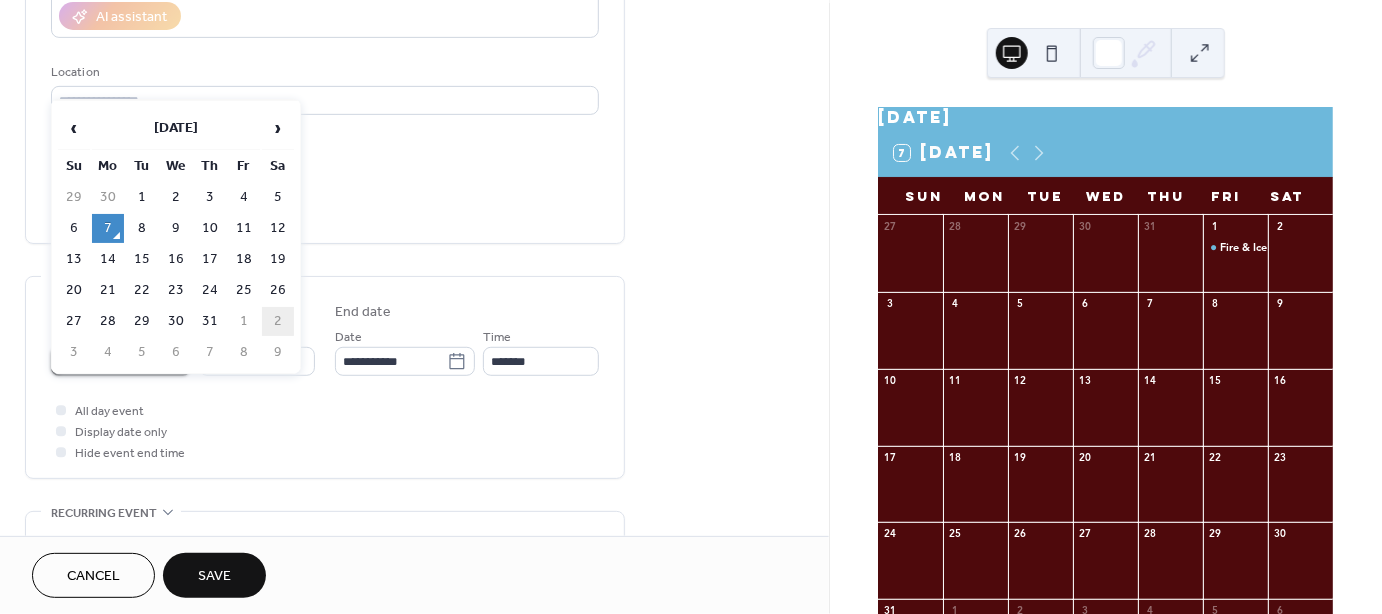 type on "**********" 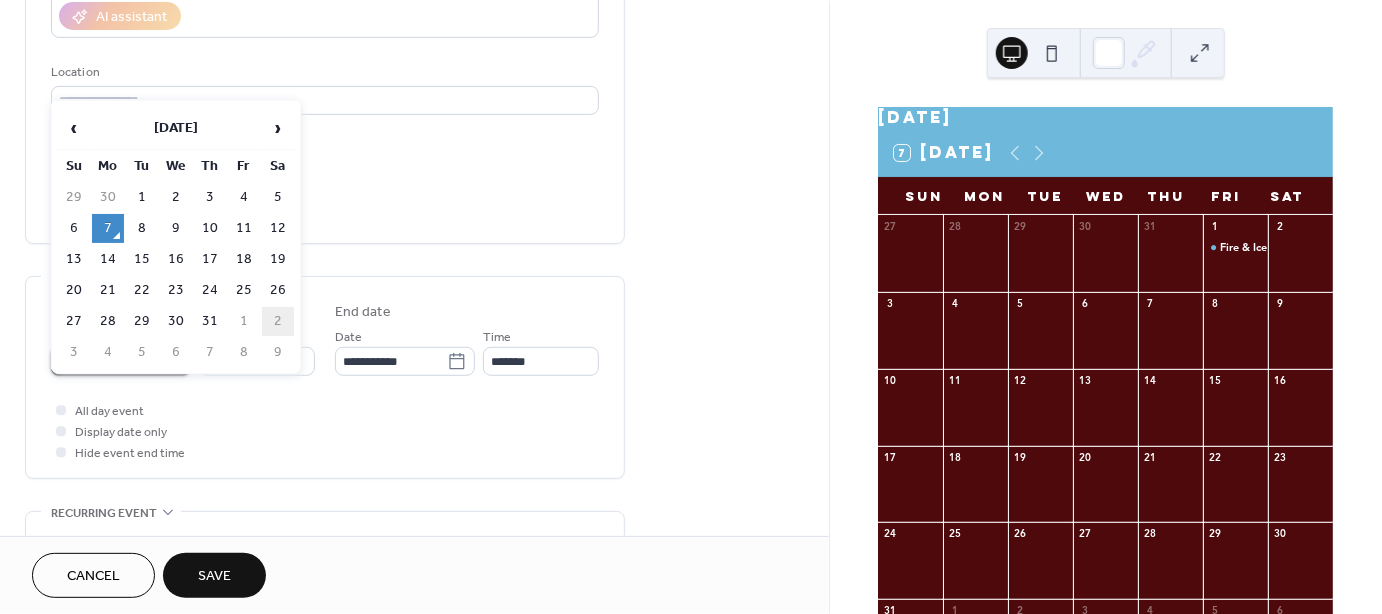 type on "**********" 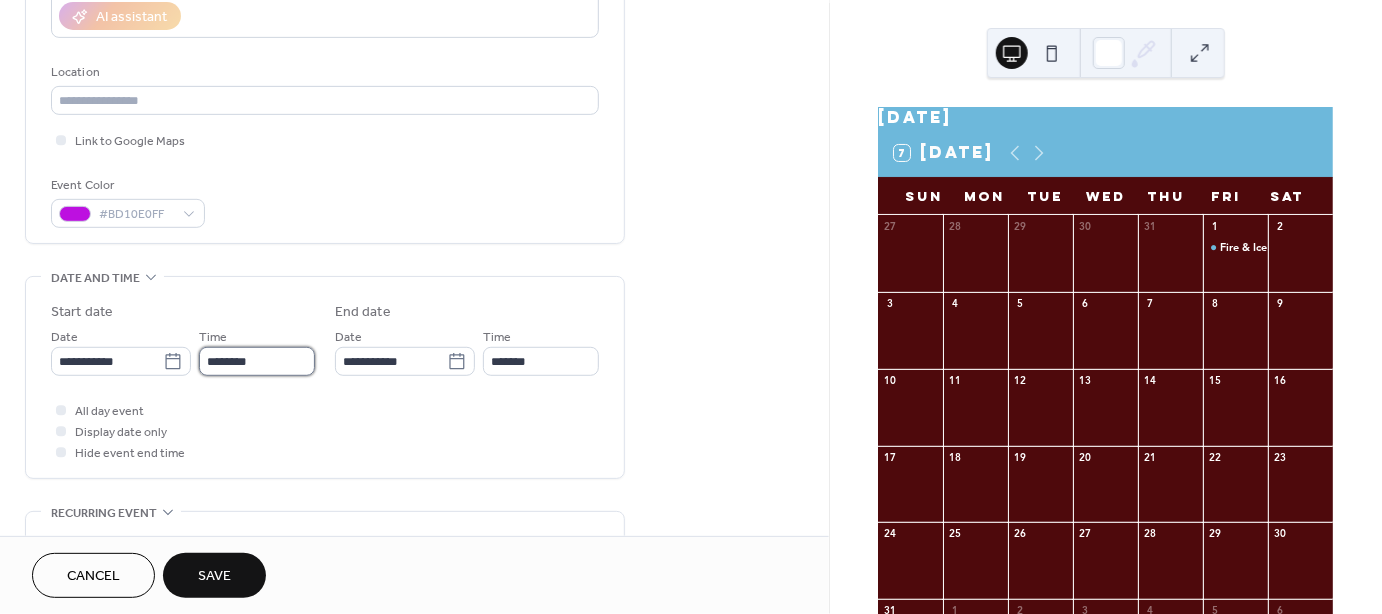 click on "********" at bounding box center (257, 361) 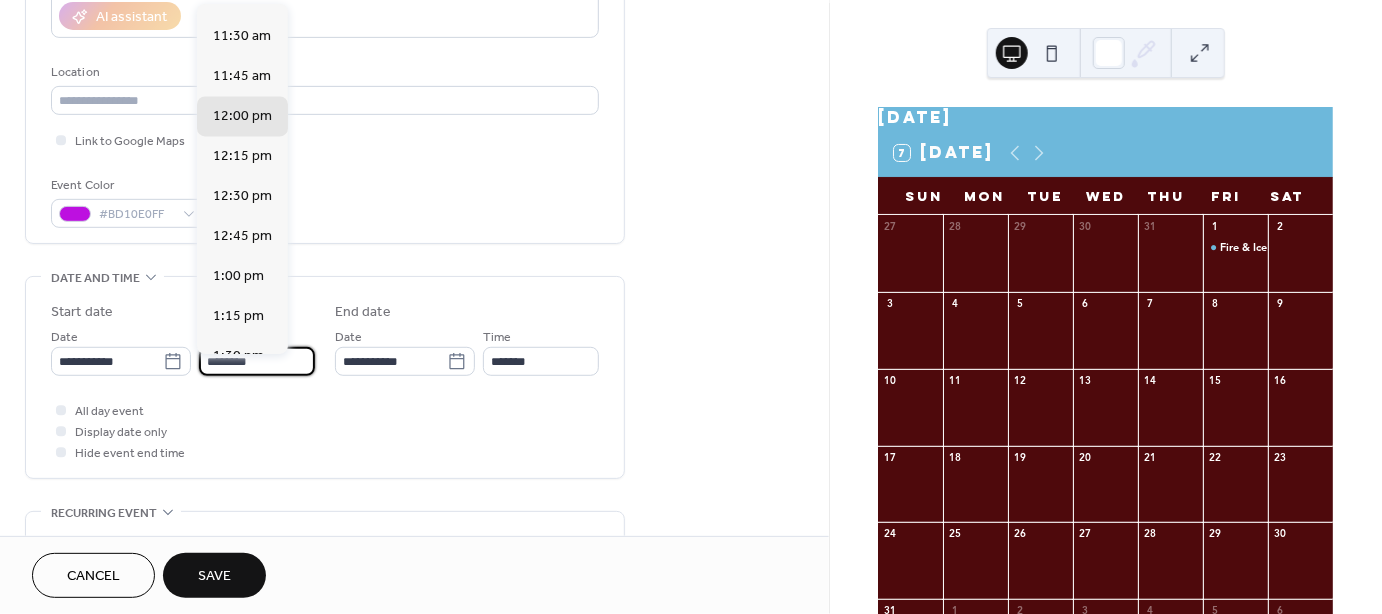 scroll, scrollTop: 1727, scrollLeft: 0, axis: vertical 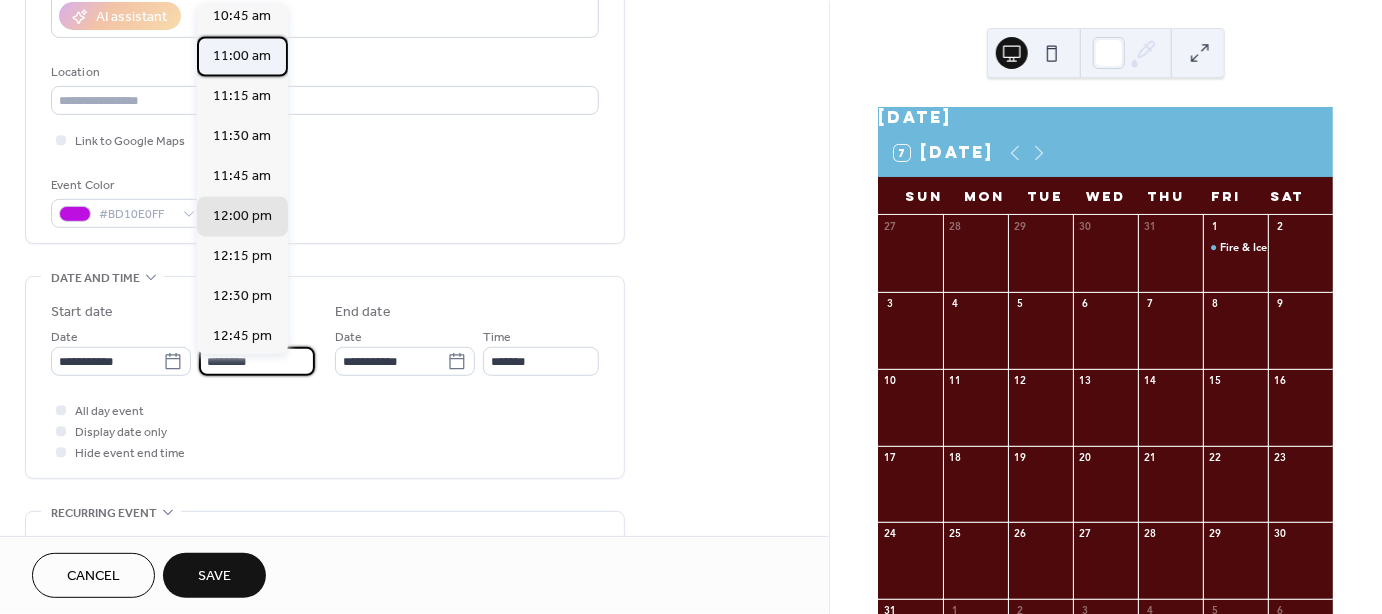 click on "11:00 am" at bounding box center (242, 57) 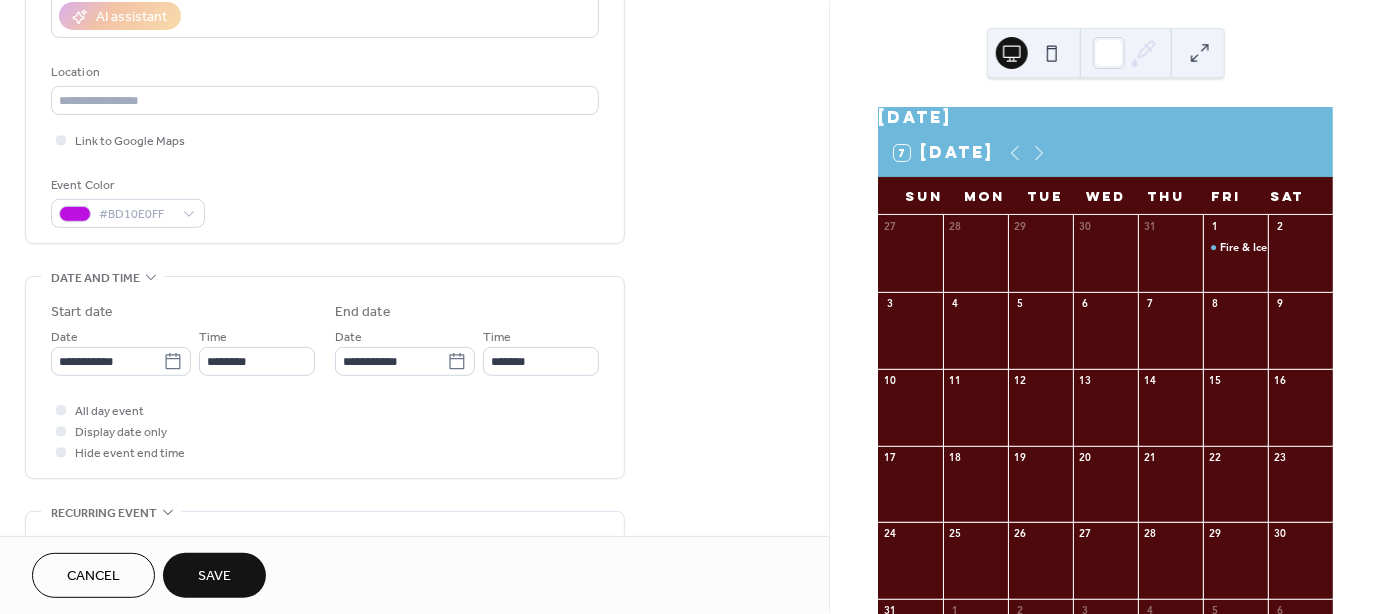 type on "********" 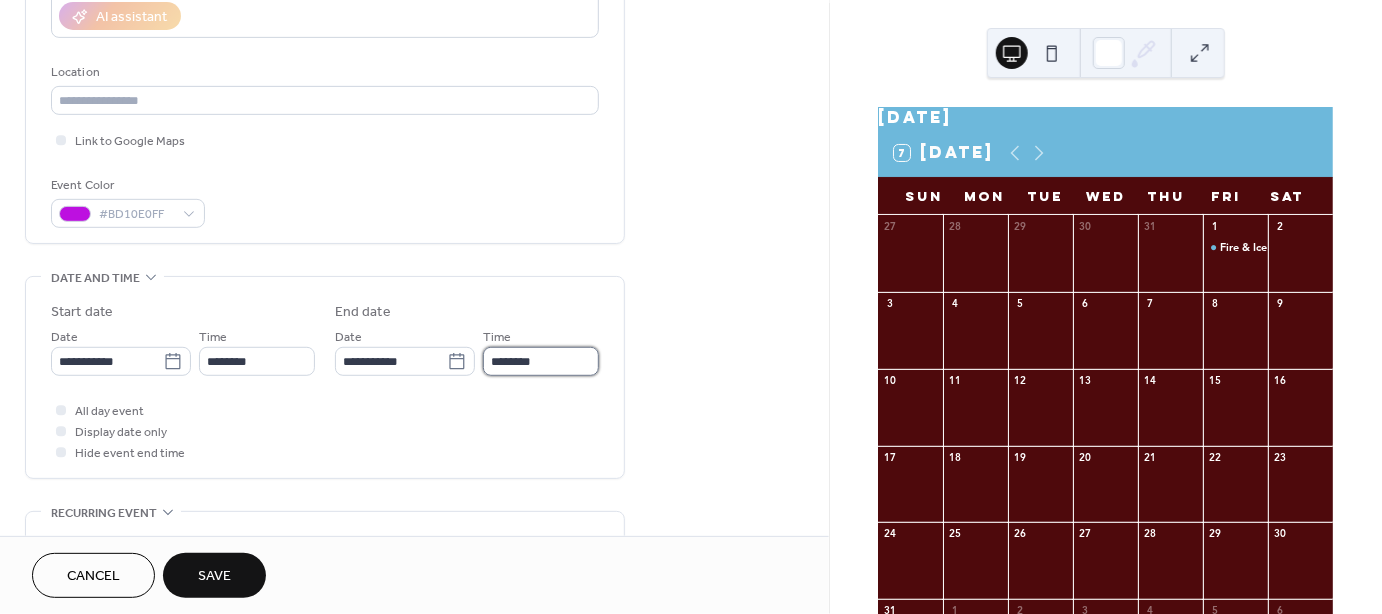 click on "********" at bounding box center (541, 361) 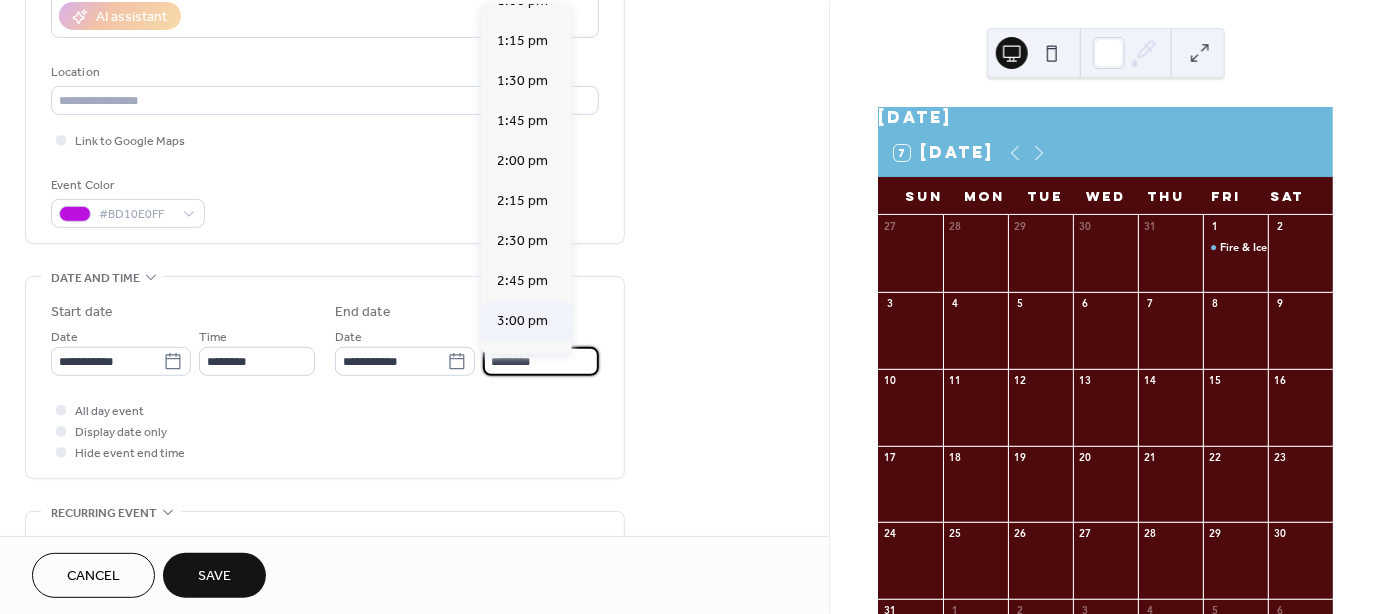 scroll, scrollTop: 403, scrollLeft: 0, axis: vertical 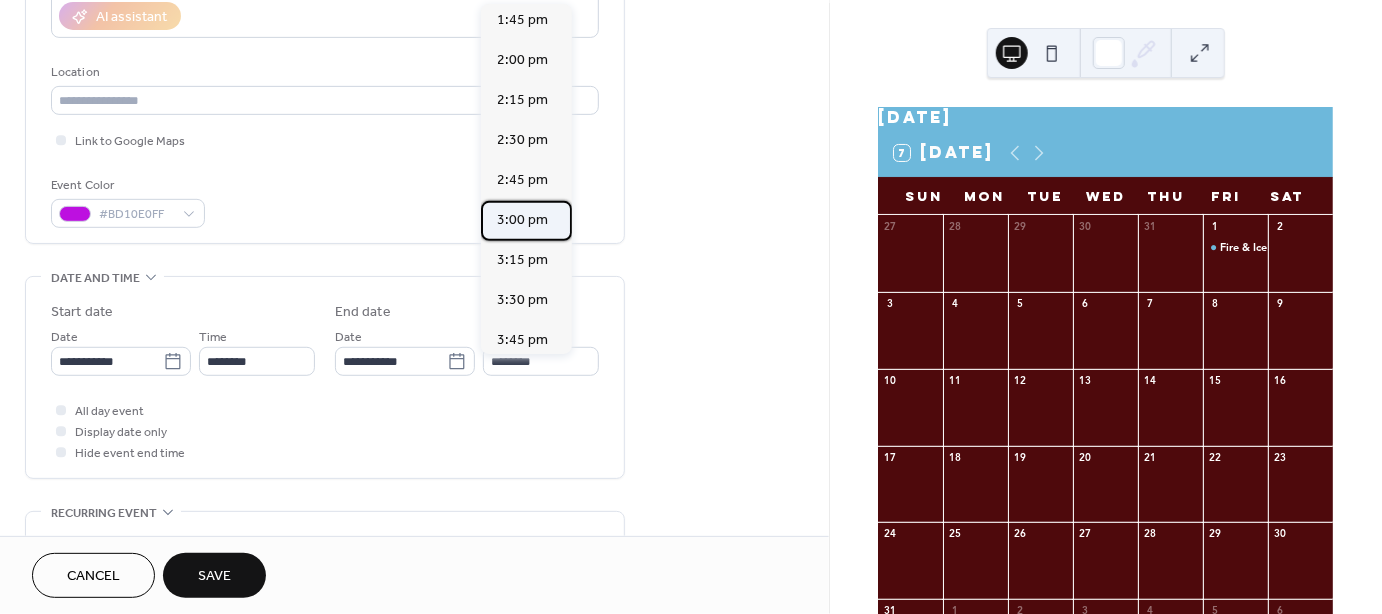 click on "3:00 pm" at bounding box center (522, 221) 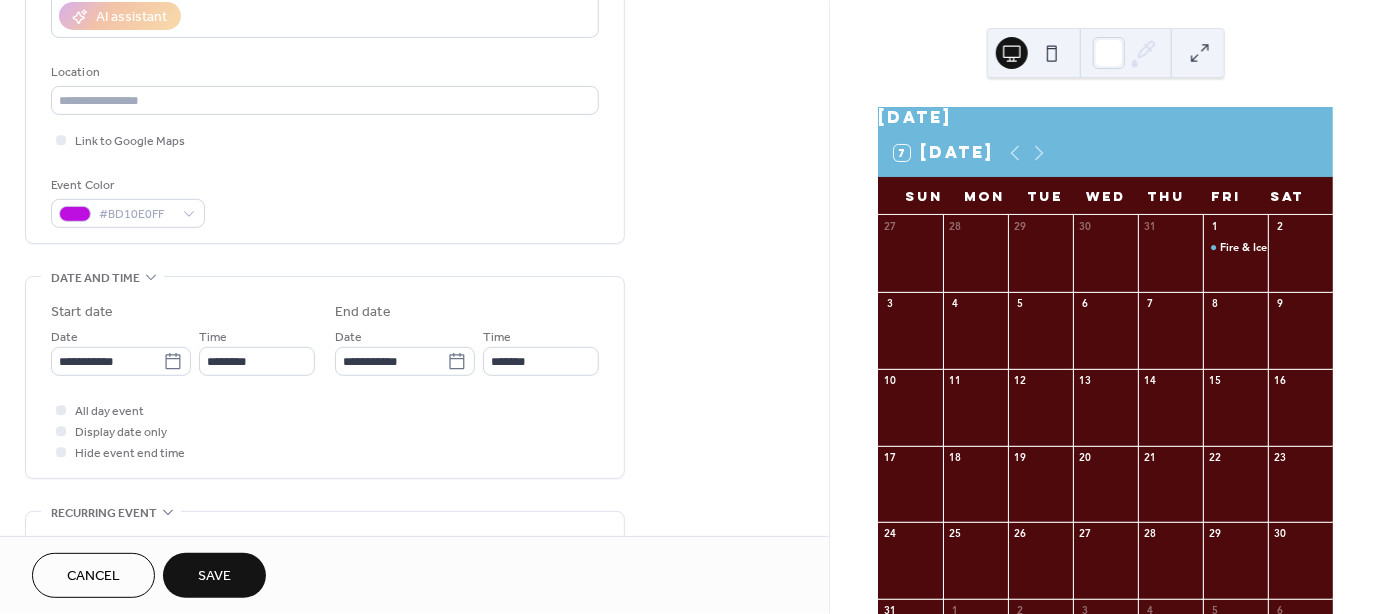 click on "**********" at bounding box center (414, 345) 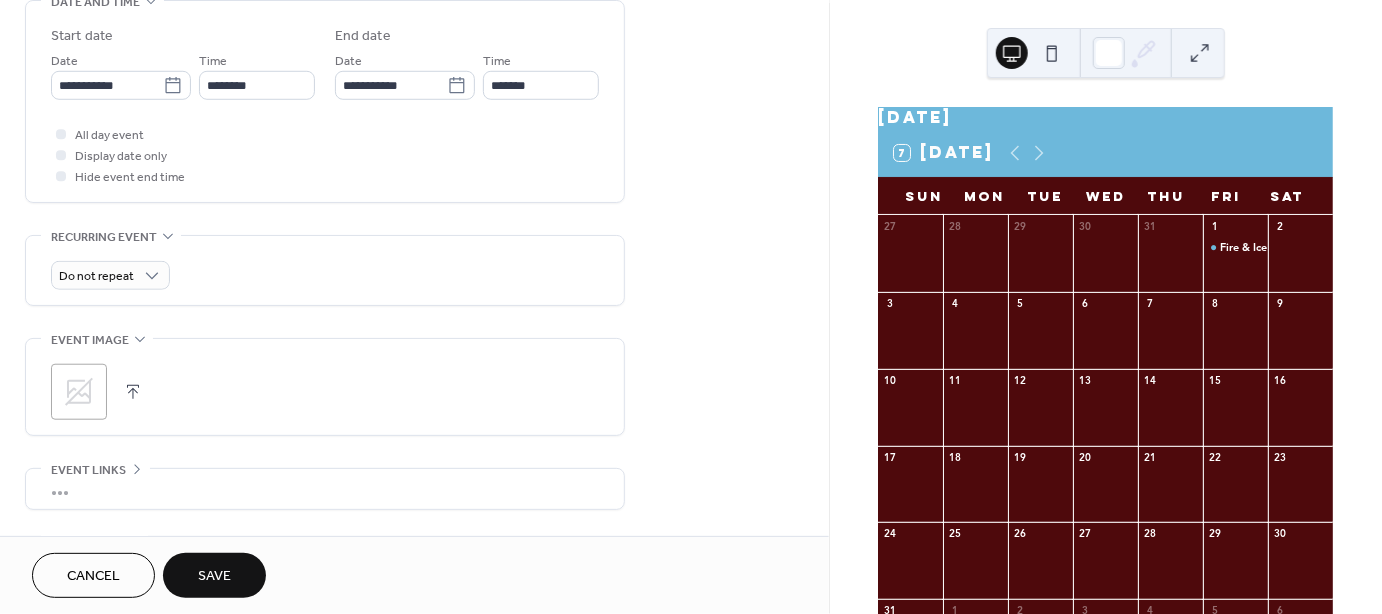 scroll, scrollTop: 686, scrollLeft: 0, axis: vertical 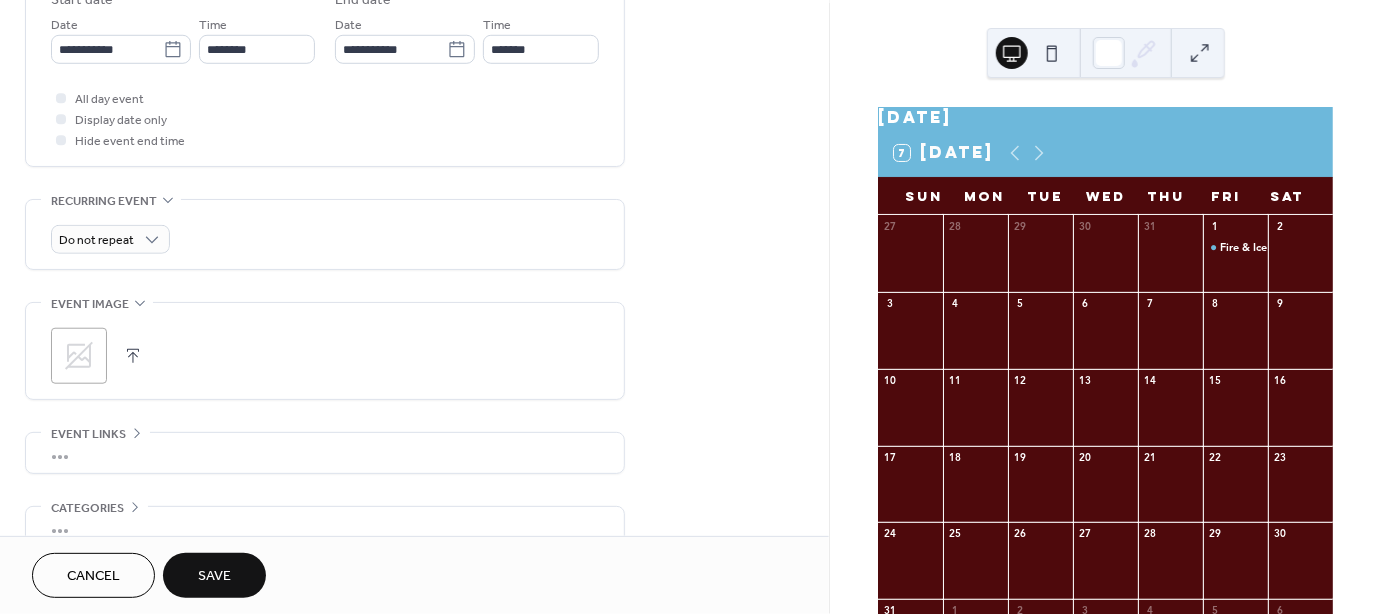 click 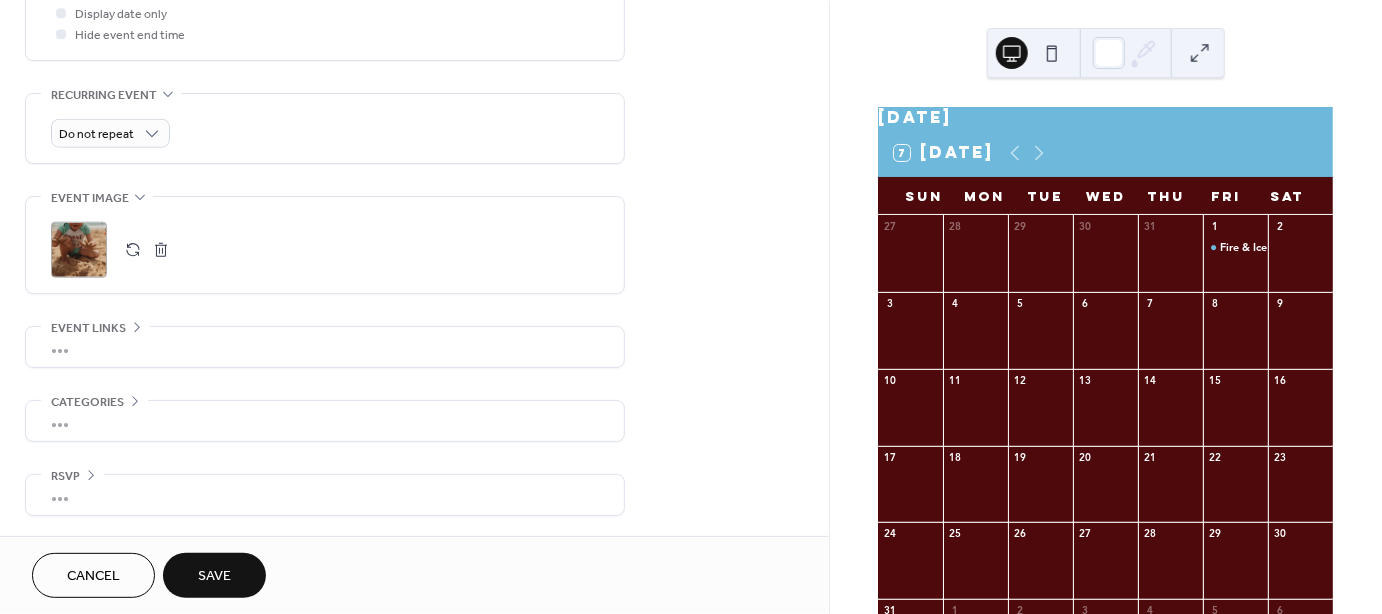 scroll, scrollTop: 614, scrollLeft: 0, axis: vertical 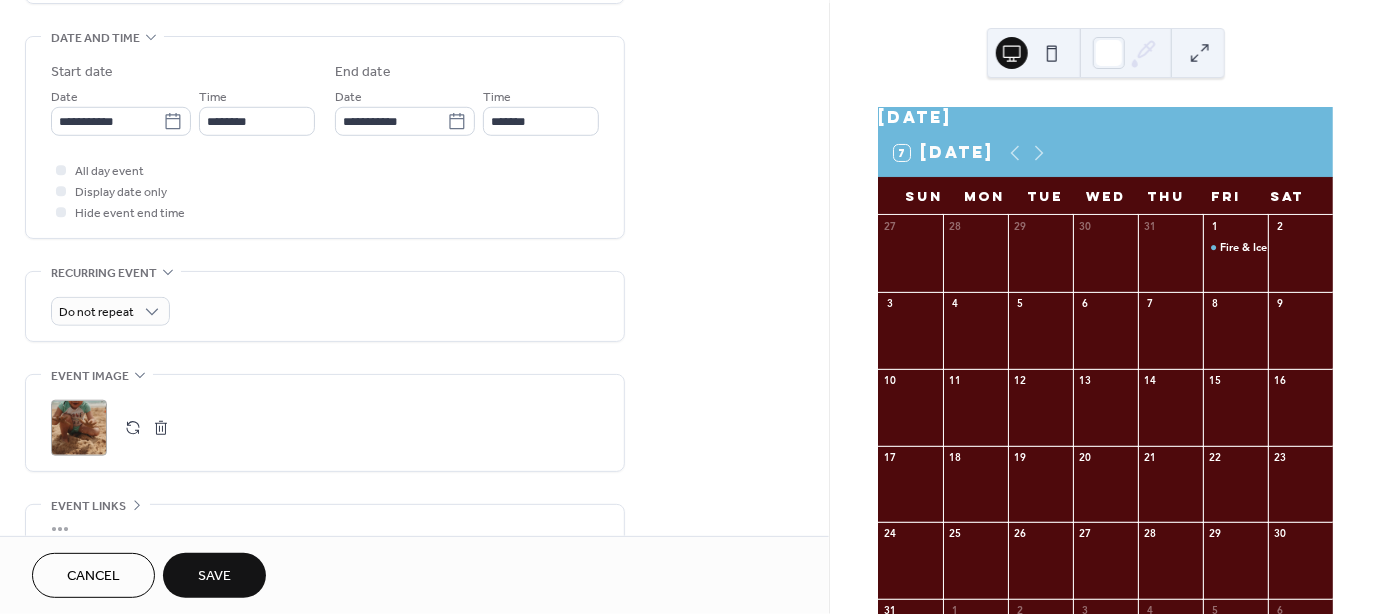 click on "Save" at bounding box center [214, 577] 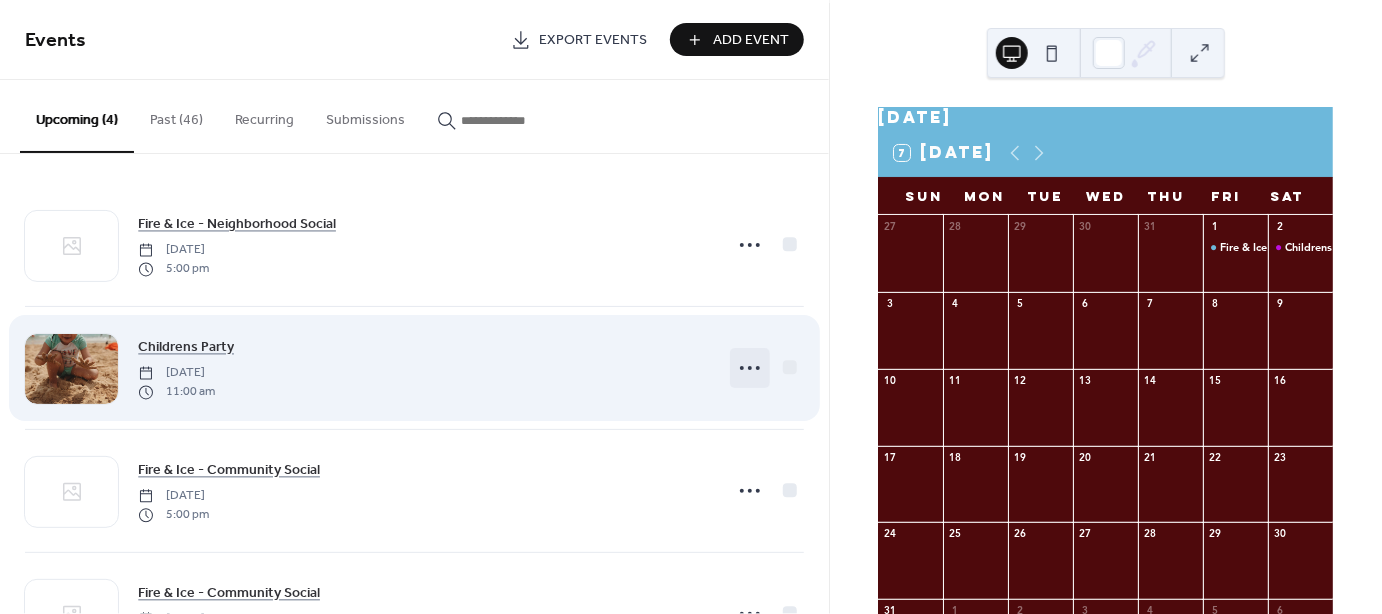 click 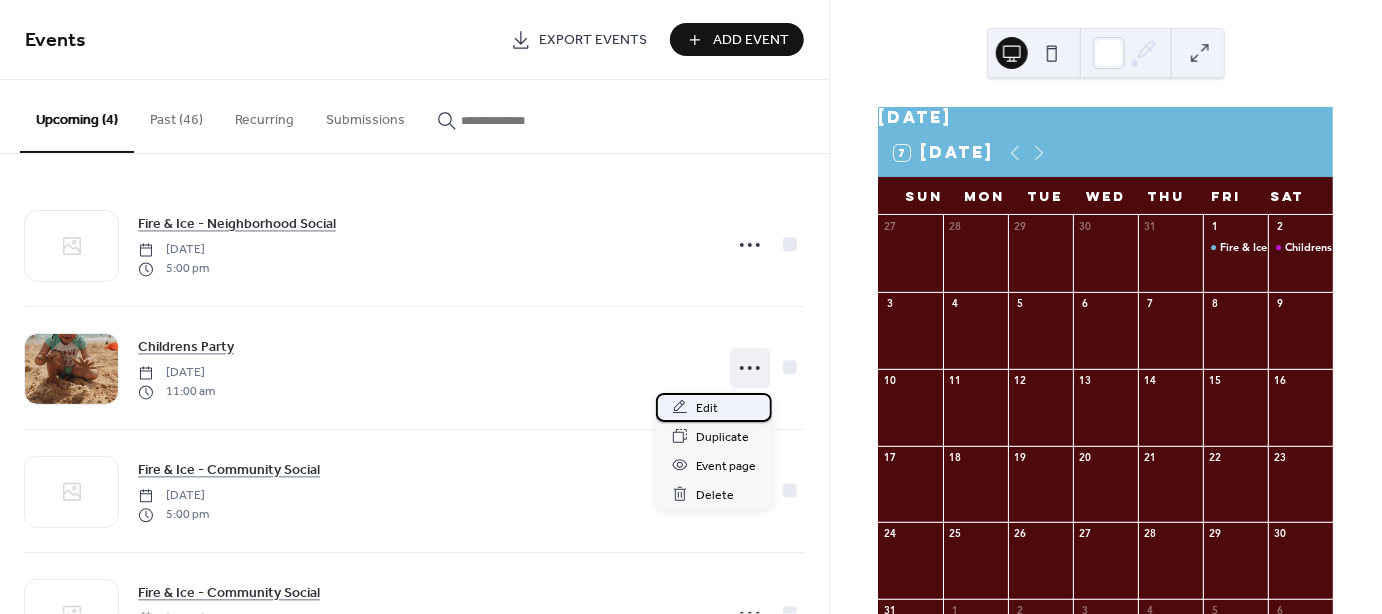 click on "Edit" at bounding box center [707, 408] 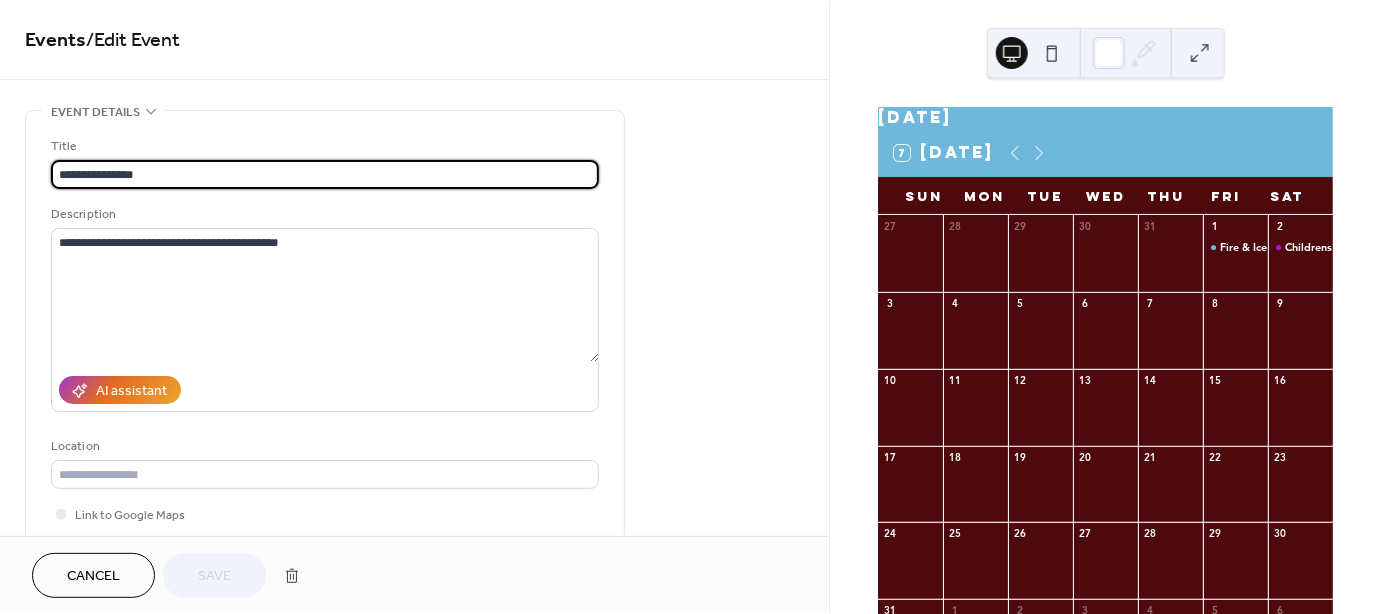 click on "**********" at bounding box center [325, 174] 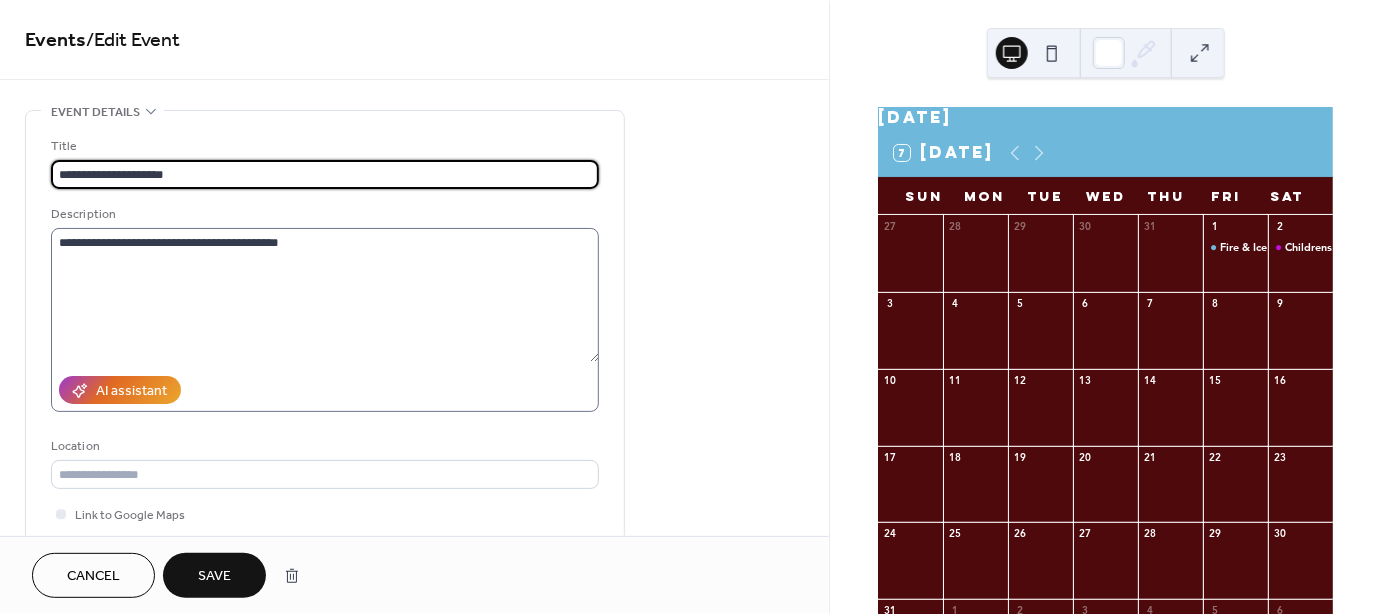 type on "**********" 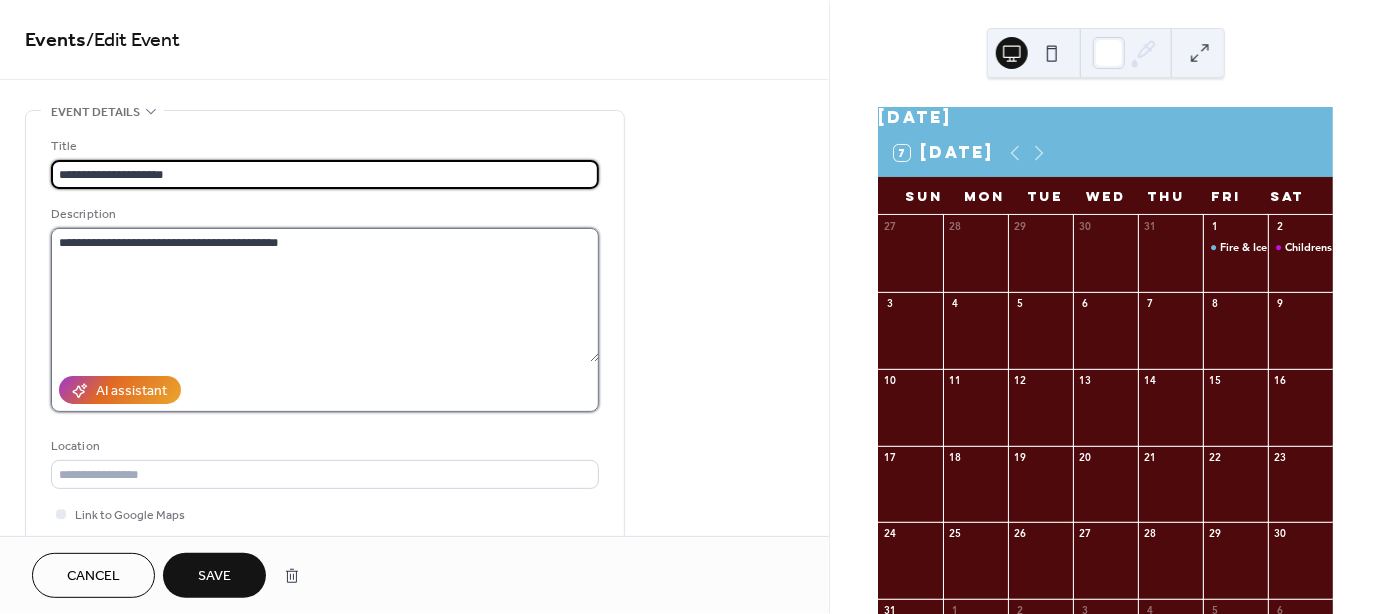 click on "**********" at bounding box center (325, 295) 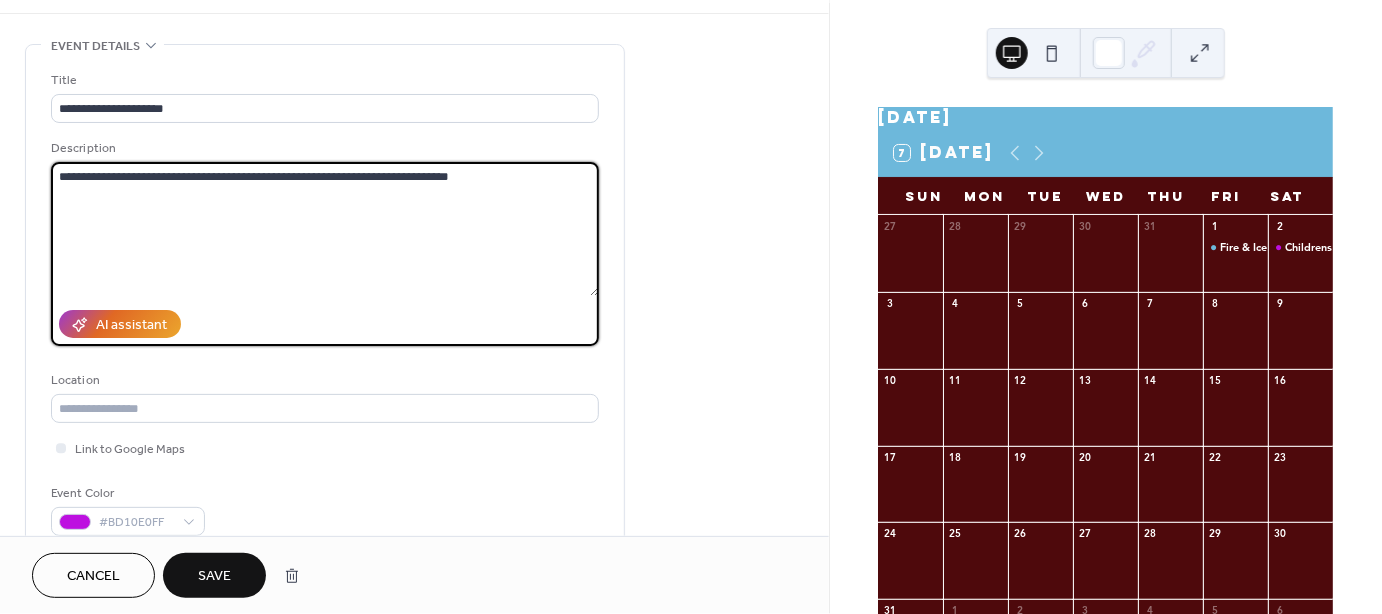 scroll, scrollTop: 125, scrollLeft: 0, axis: vertical 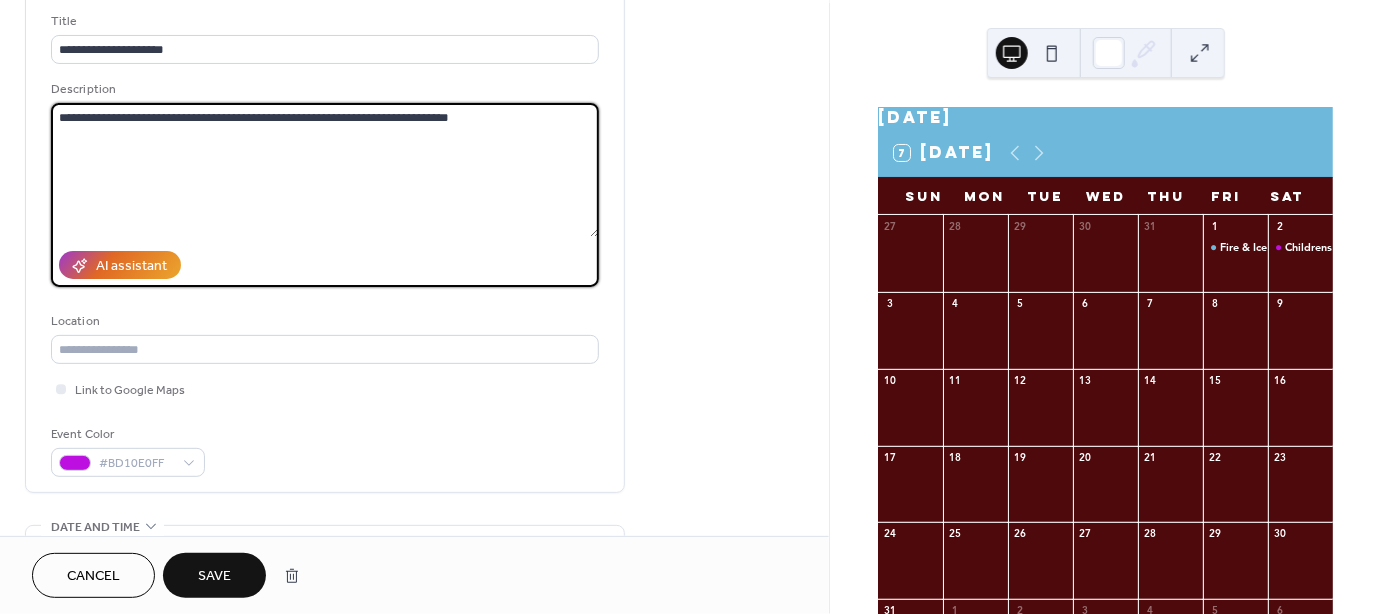 type on "**********" 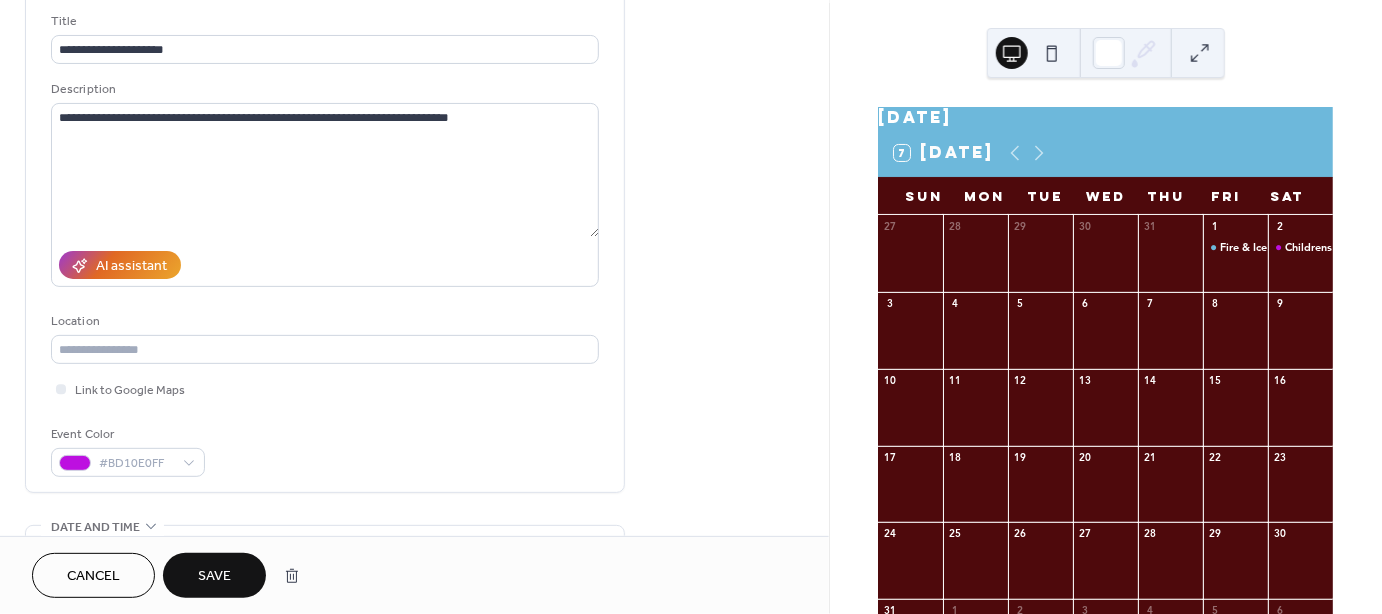 click on "Save" at bounding box center [214, 577] 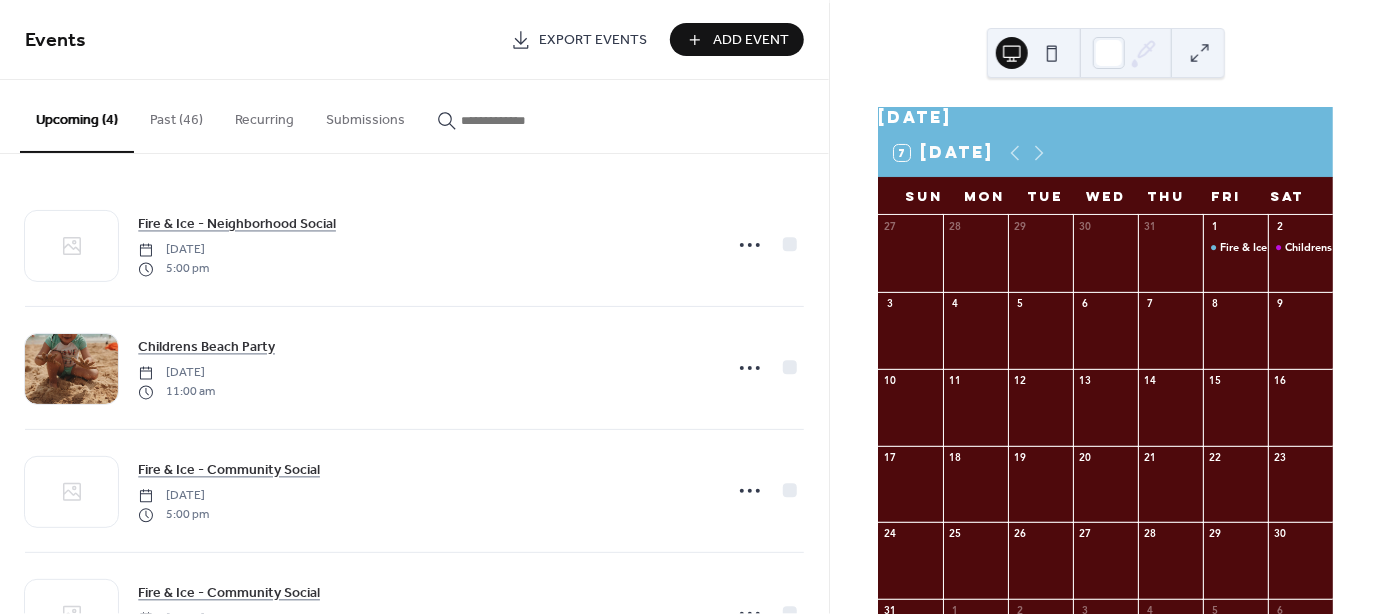 click at bounding box center (1052, 53) 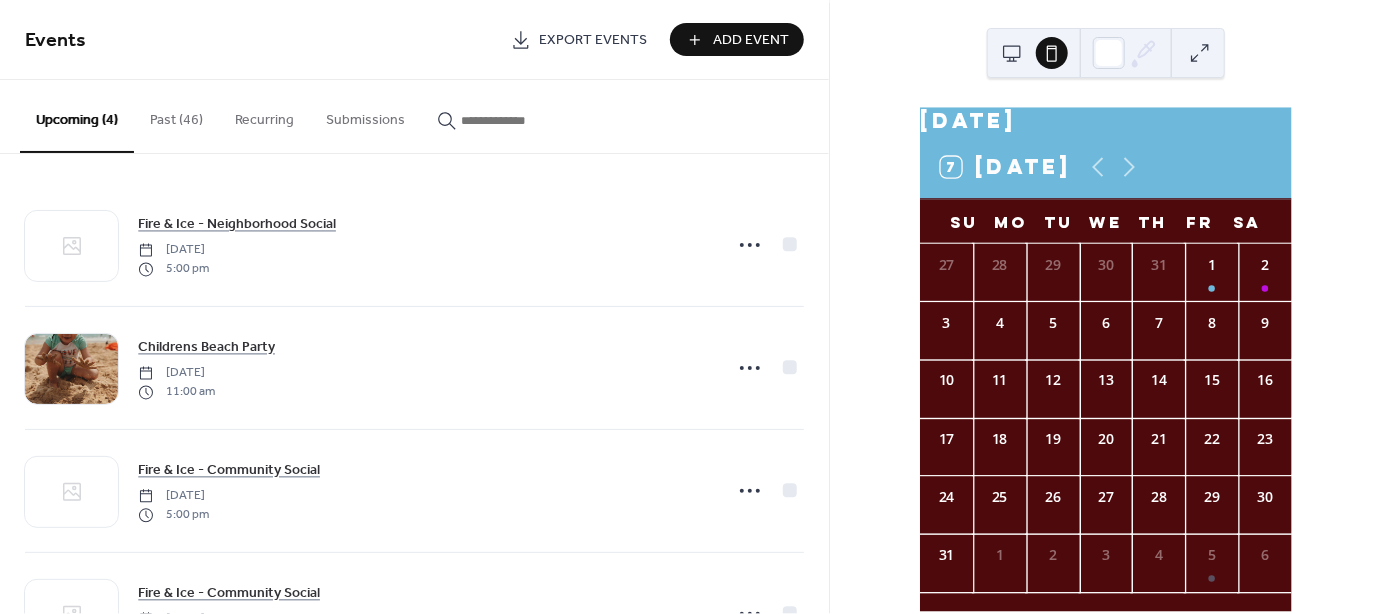 click at bounding box center (1012, 53) 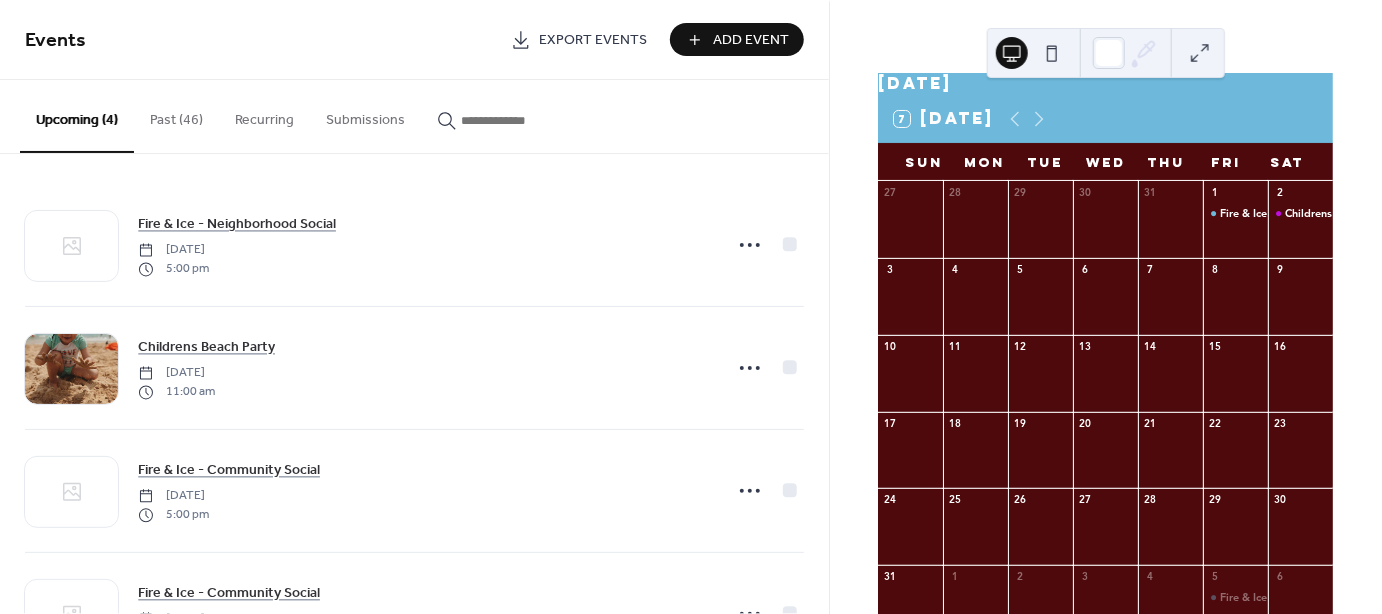 scroll, scrollTop: 0, scrollLeft: 0, axis: both 